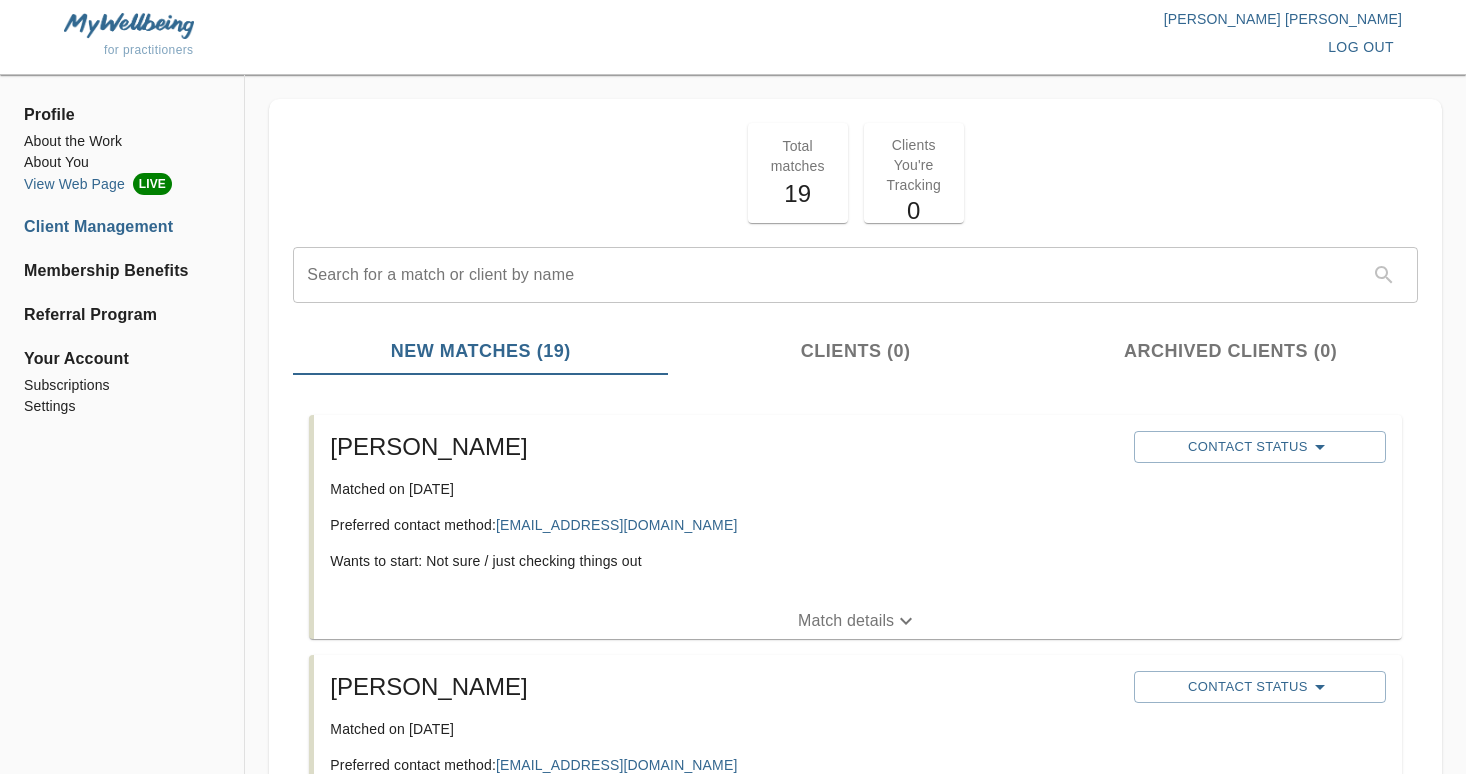 scroll, scrollTop: 0, scrollLeft: 0, axis: both 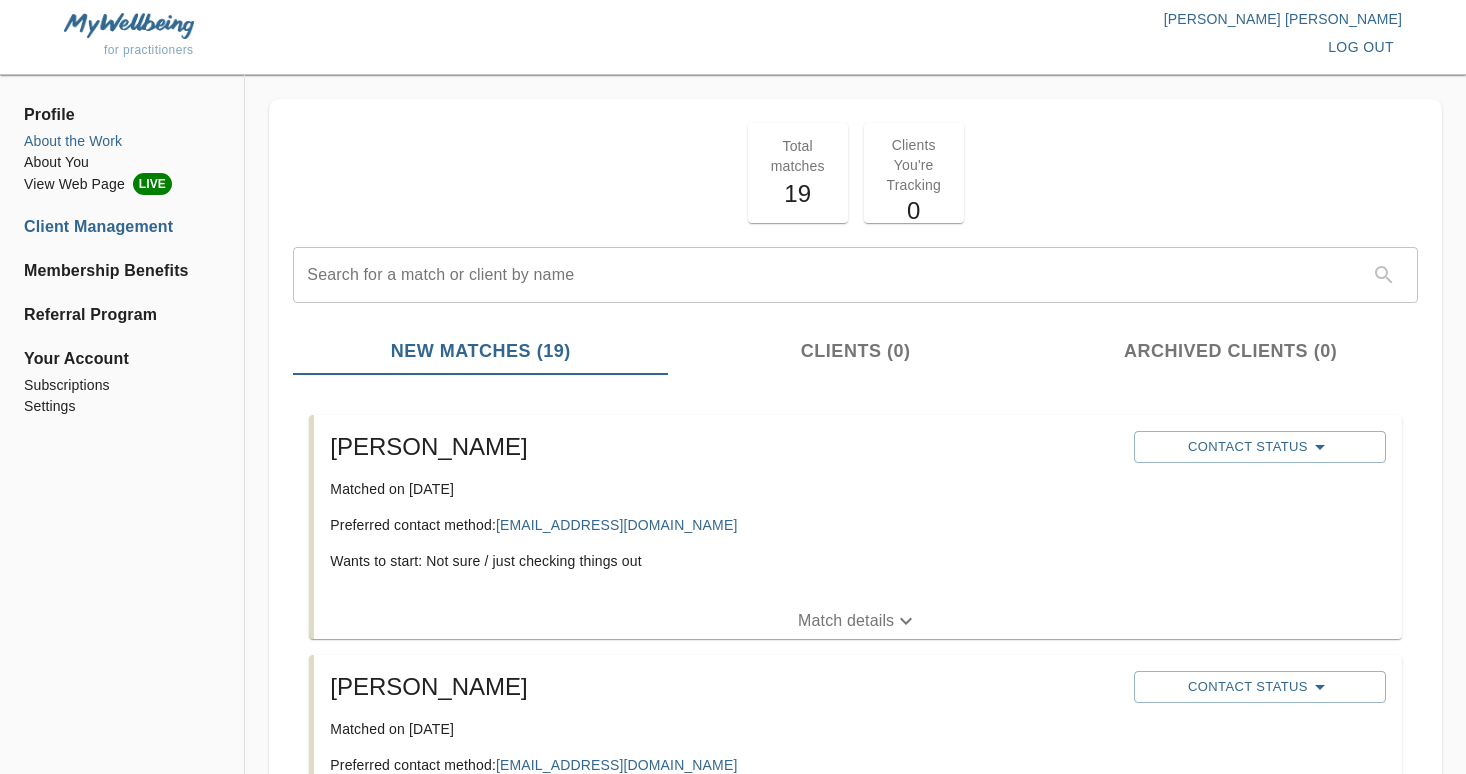 click on "About the Work" at bounding box center [122, 141] 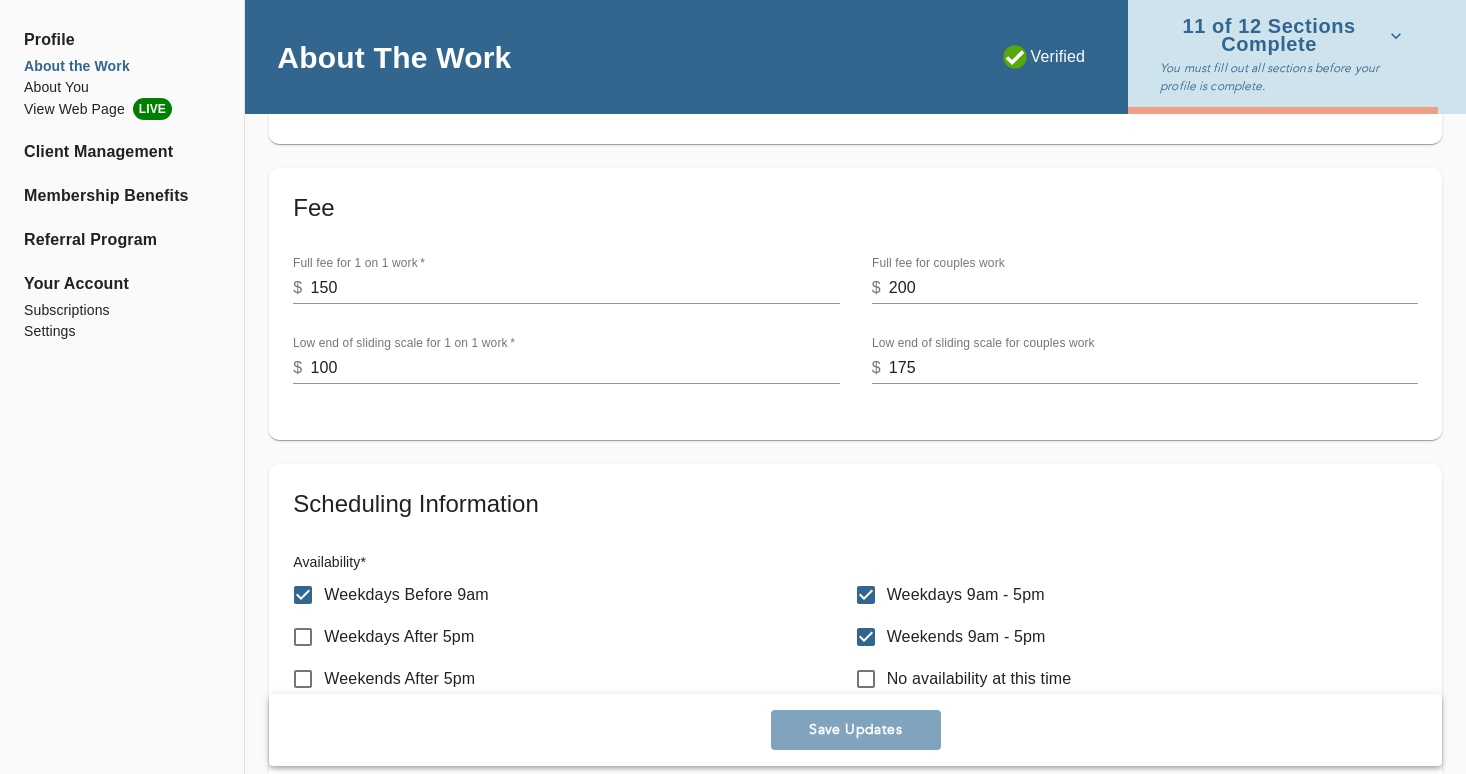 scroll, scrollTop: 769, scrollLeft: 0, axis: vertical 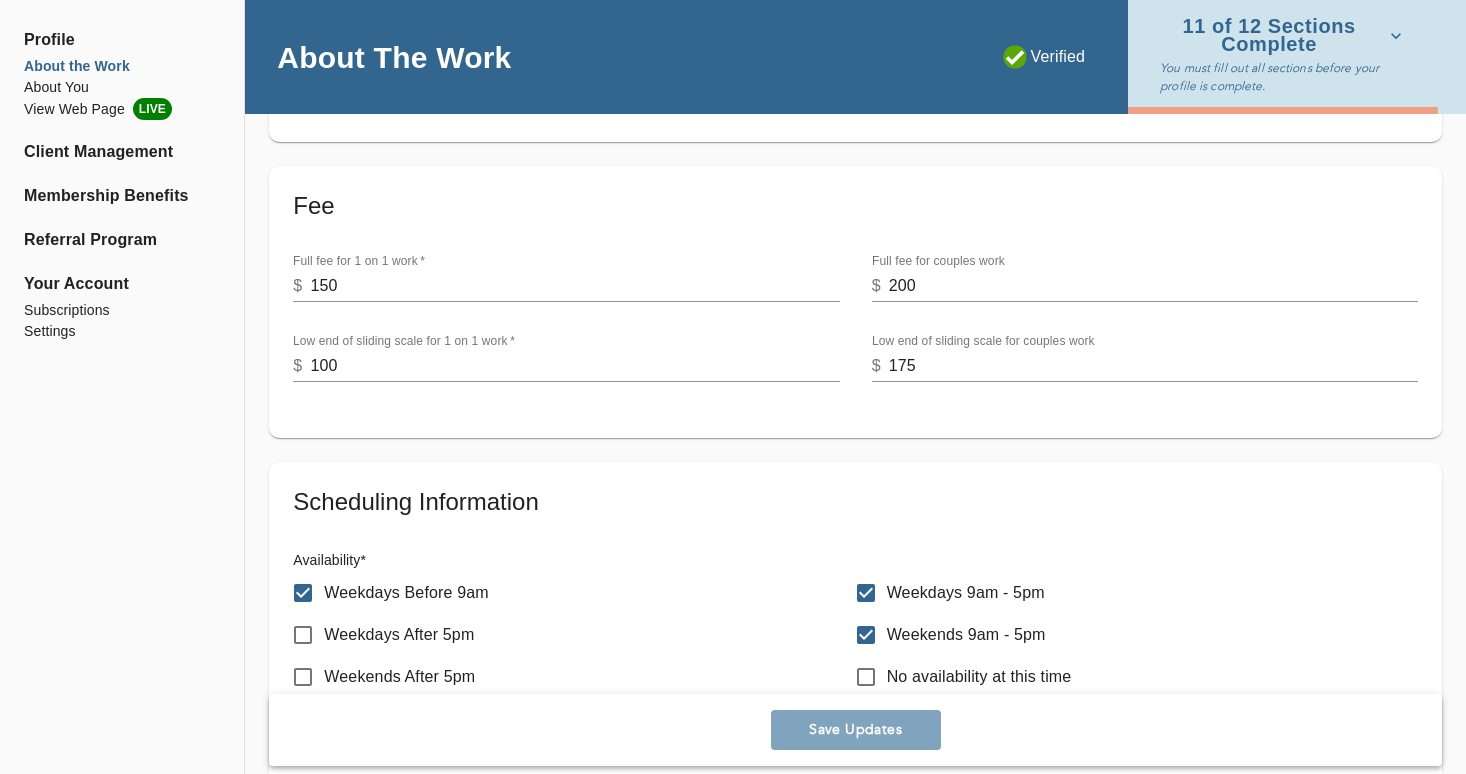 click on "150" at bounding box center (574, 286) 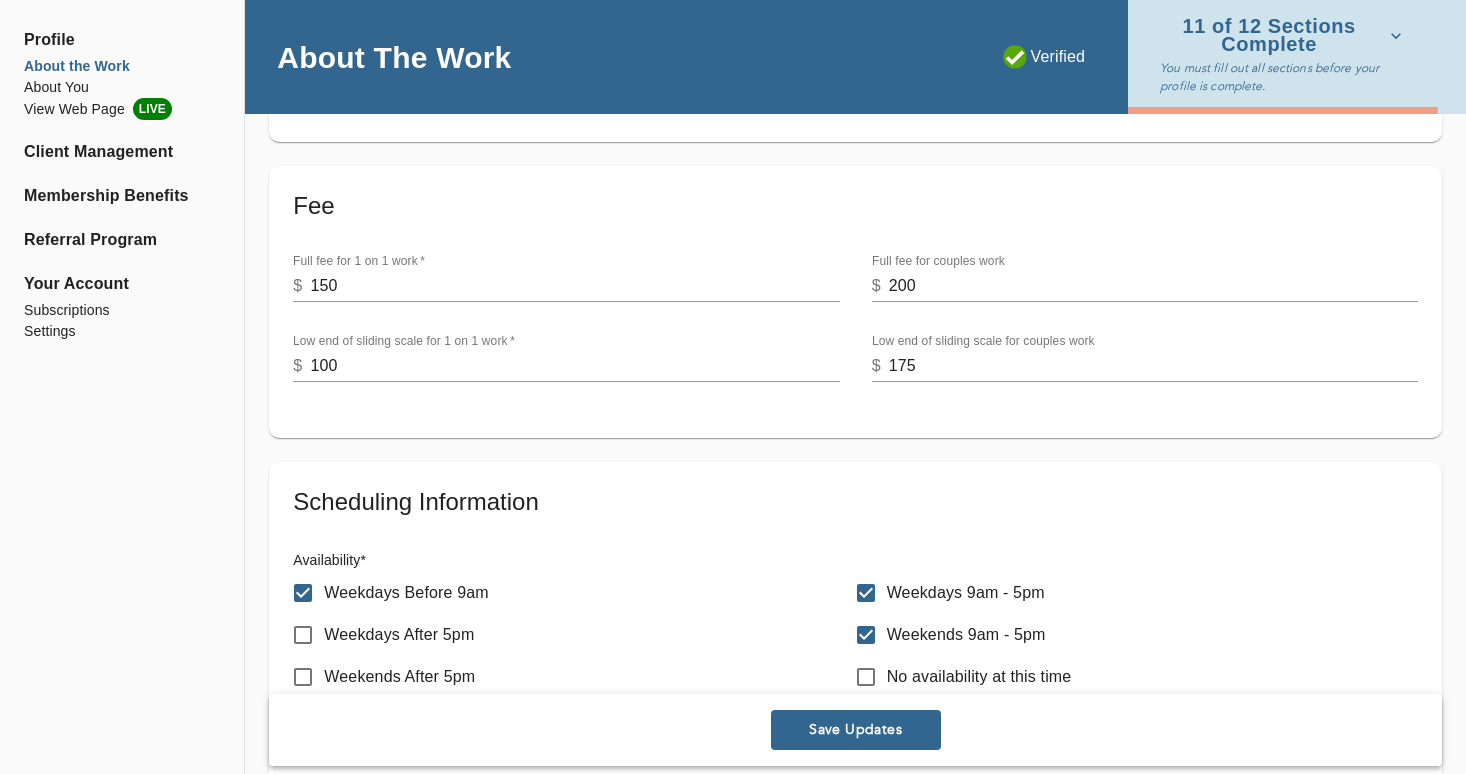click on "Fee Full fee for 1 on 1 work   * $ 150 Full fee for couples work $ 200 Low end of sliding scale for 1 on 1 work   * $ 100 Low end of sliding scale for couples work $ 175" at bounding box center [855, 302] 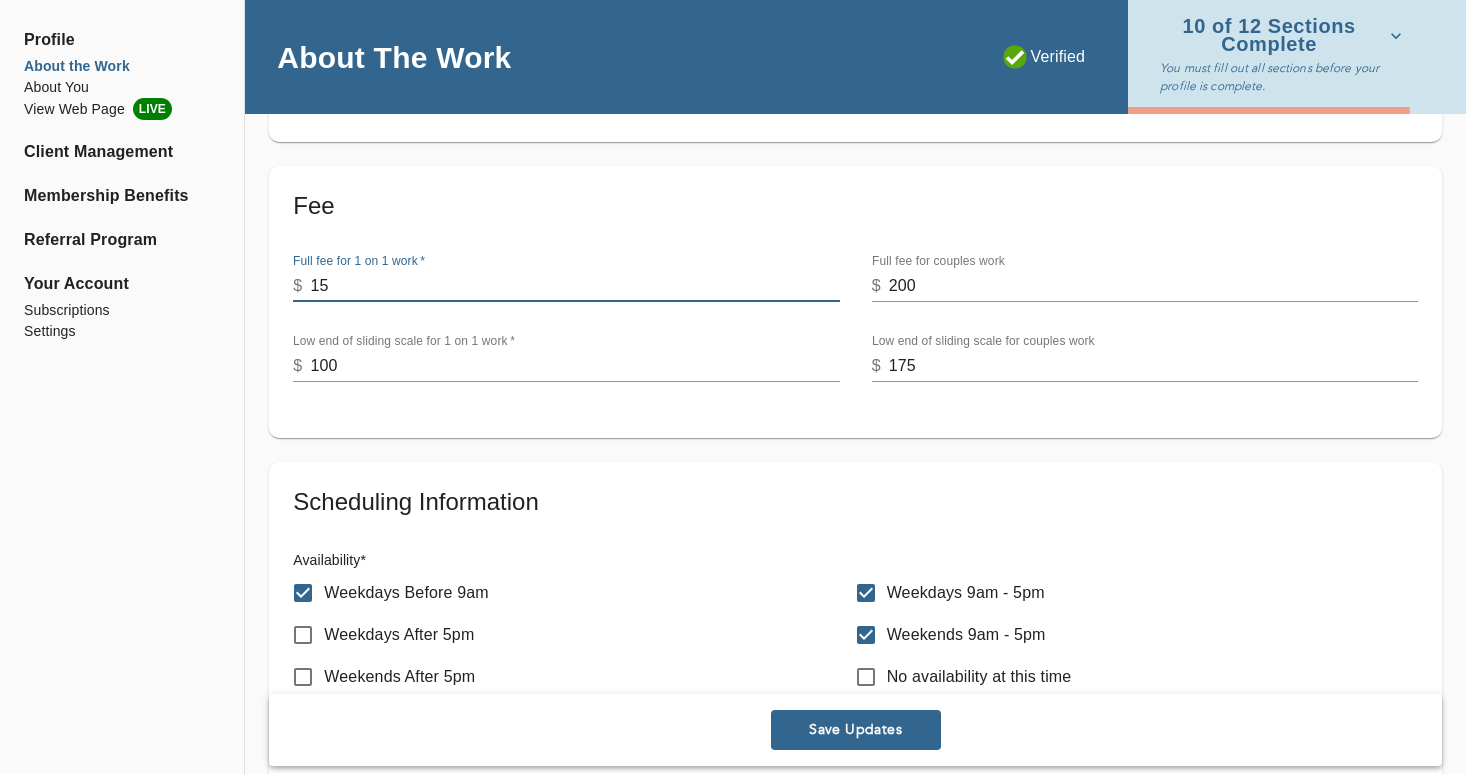 type on "150" 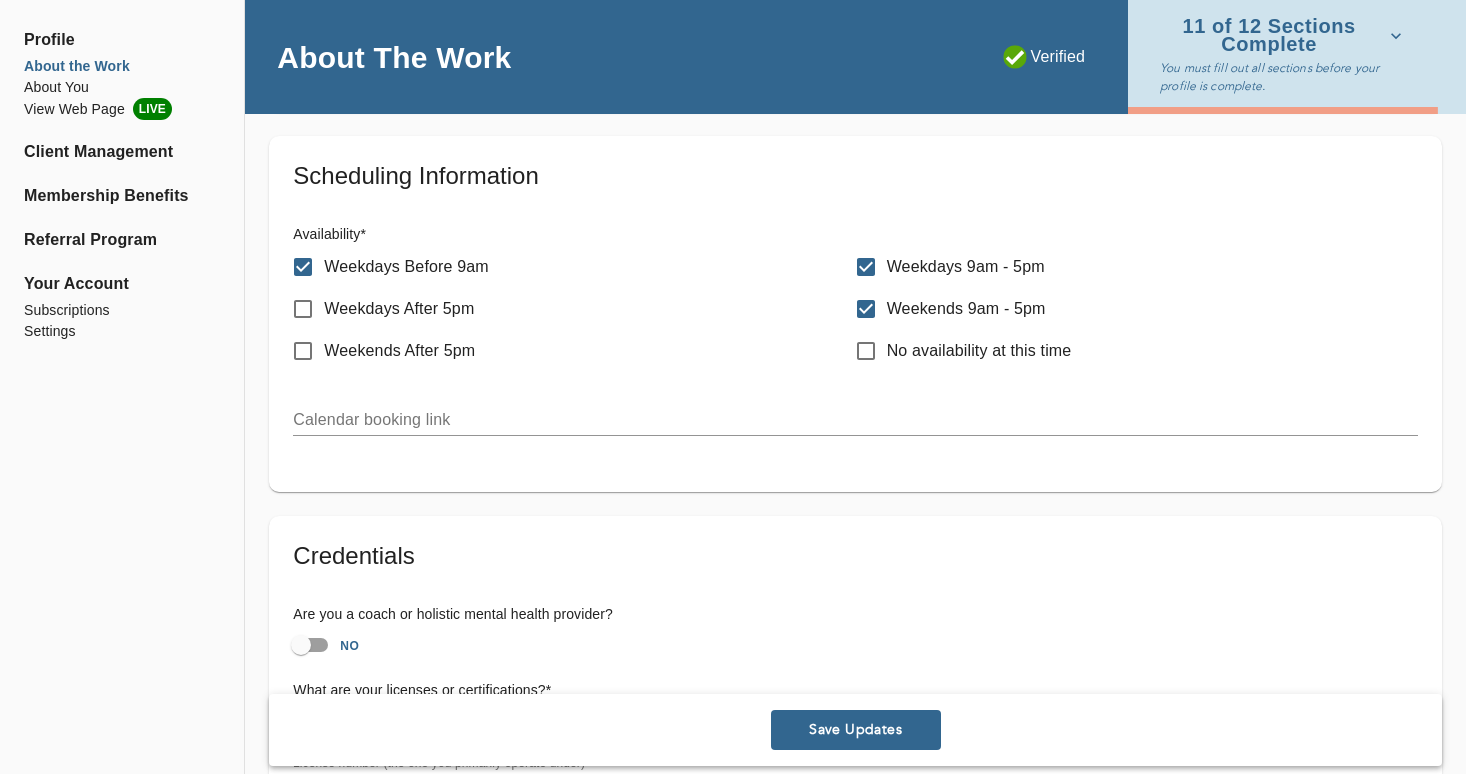 scroll, scrollTop: 1040, scrollLeft: 0, axis: vertical 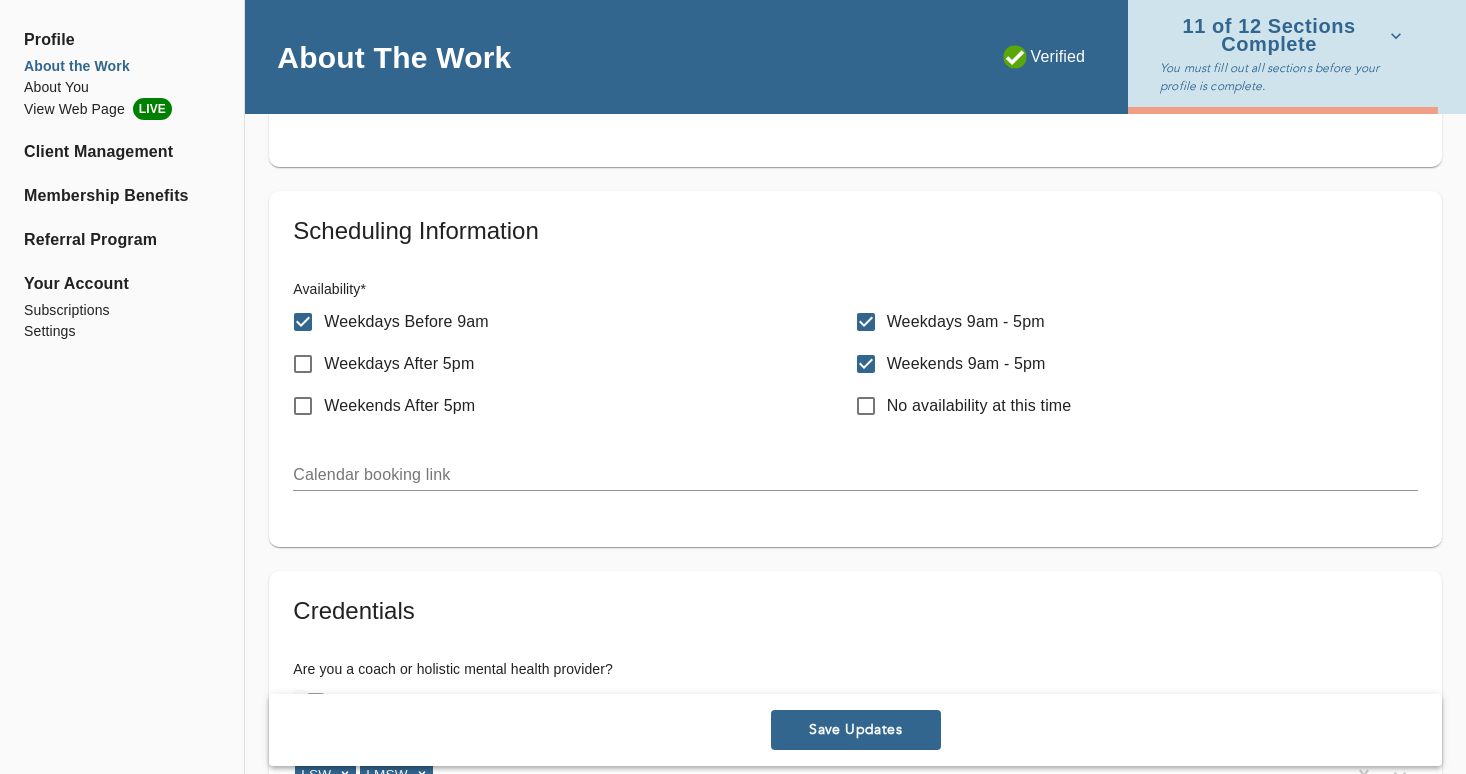 click on "Weekends After 5pm" at bounding box center (303, 406) 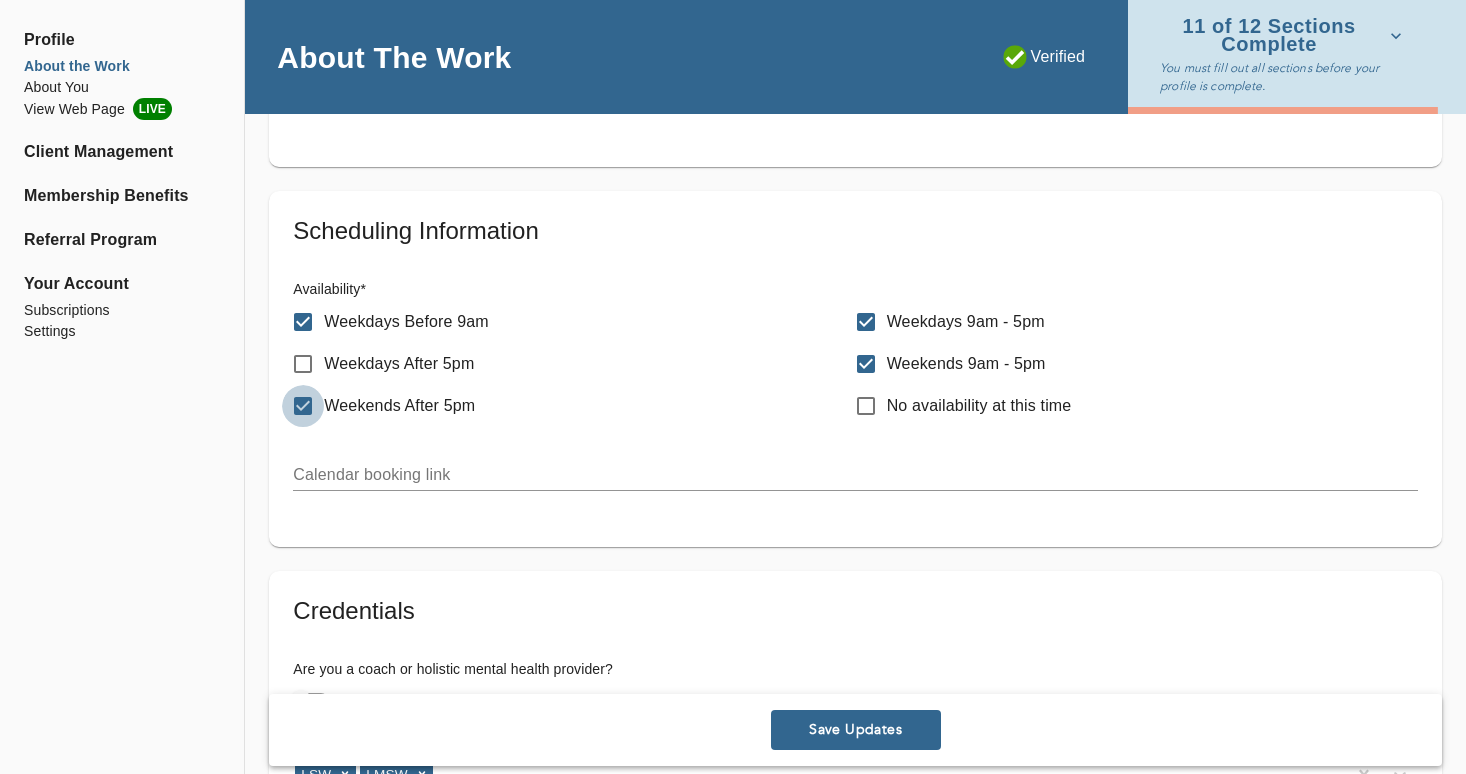 click on "Weekends After 5pm" at bounding box center (303, 406) 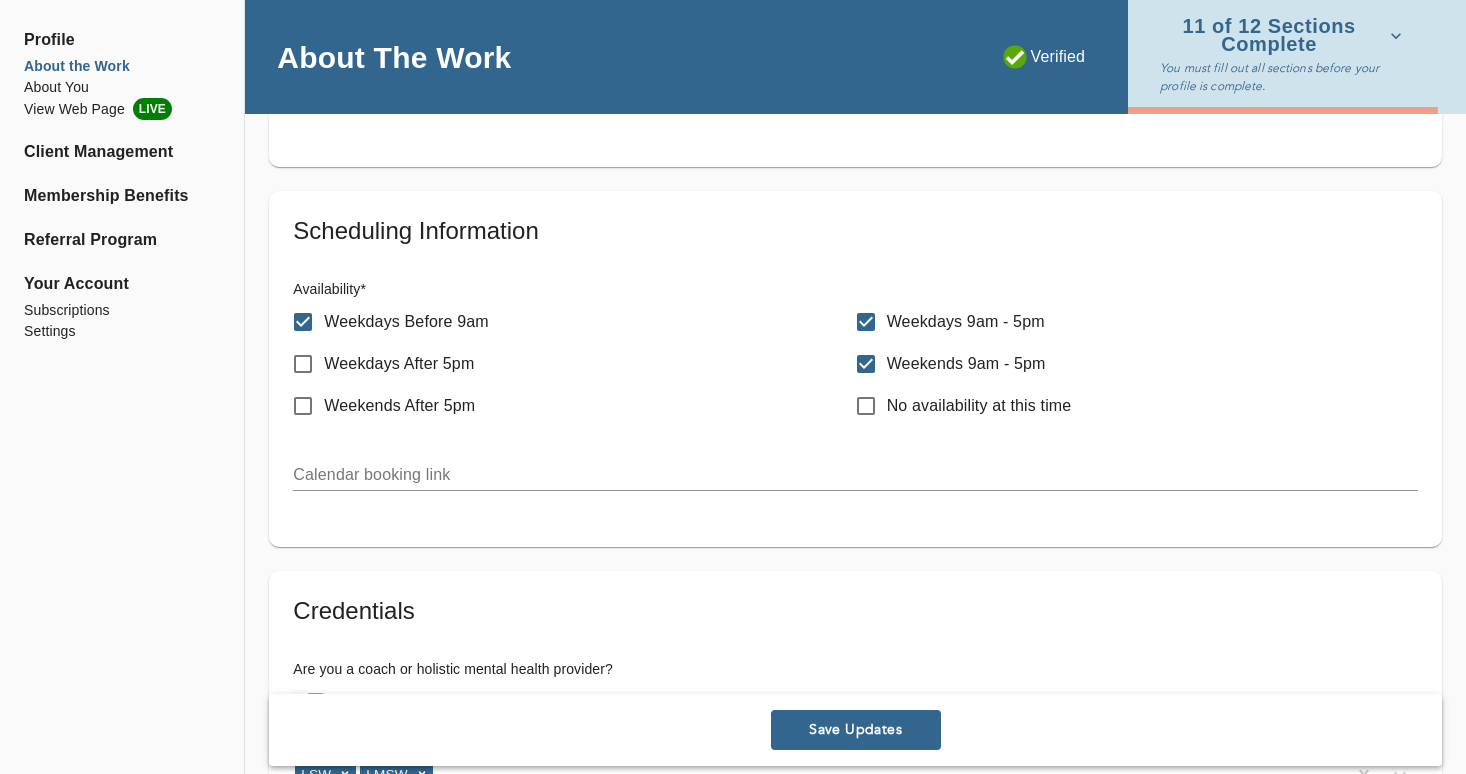 click at bounding box center (855, 475) 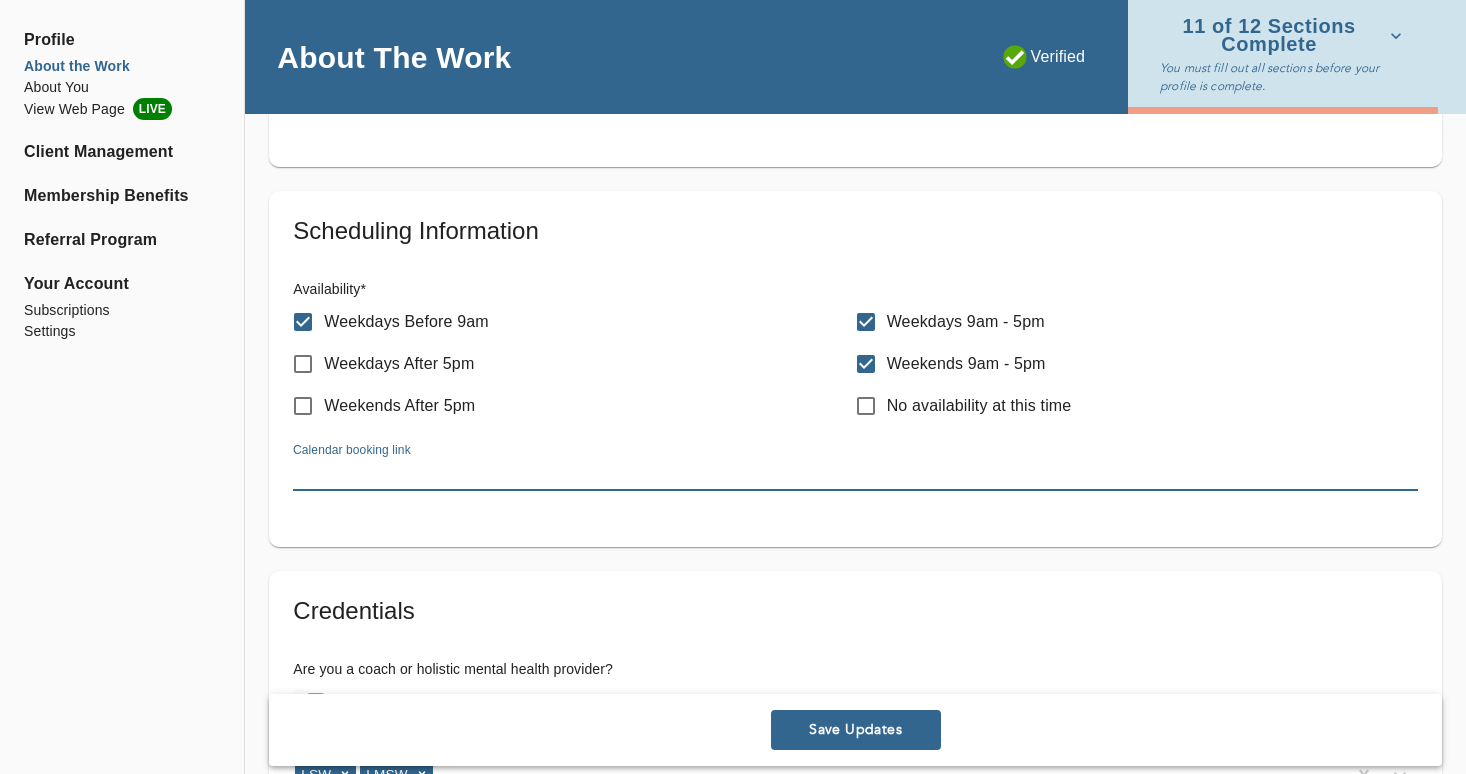click on "Calendar booking link" at bounding box center (855, 467) 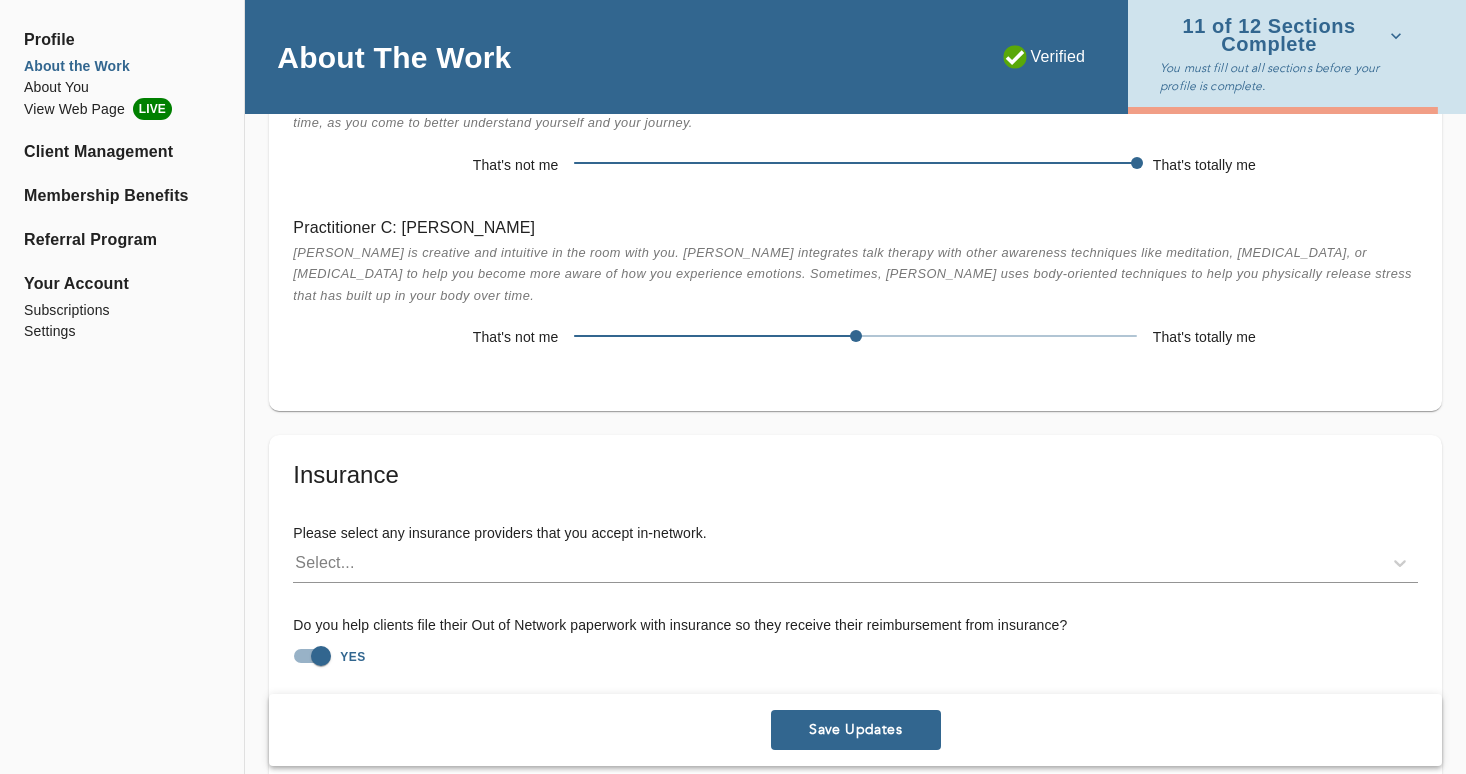 scroll, scrollTop: 4627, scrollLeft: 0, axis: vertical 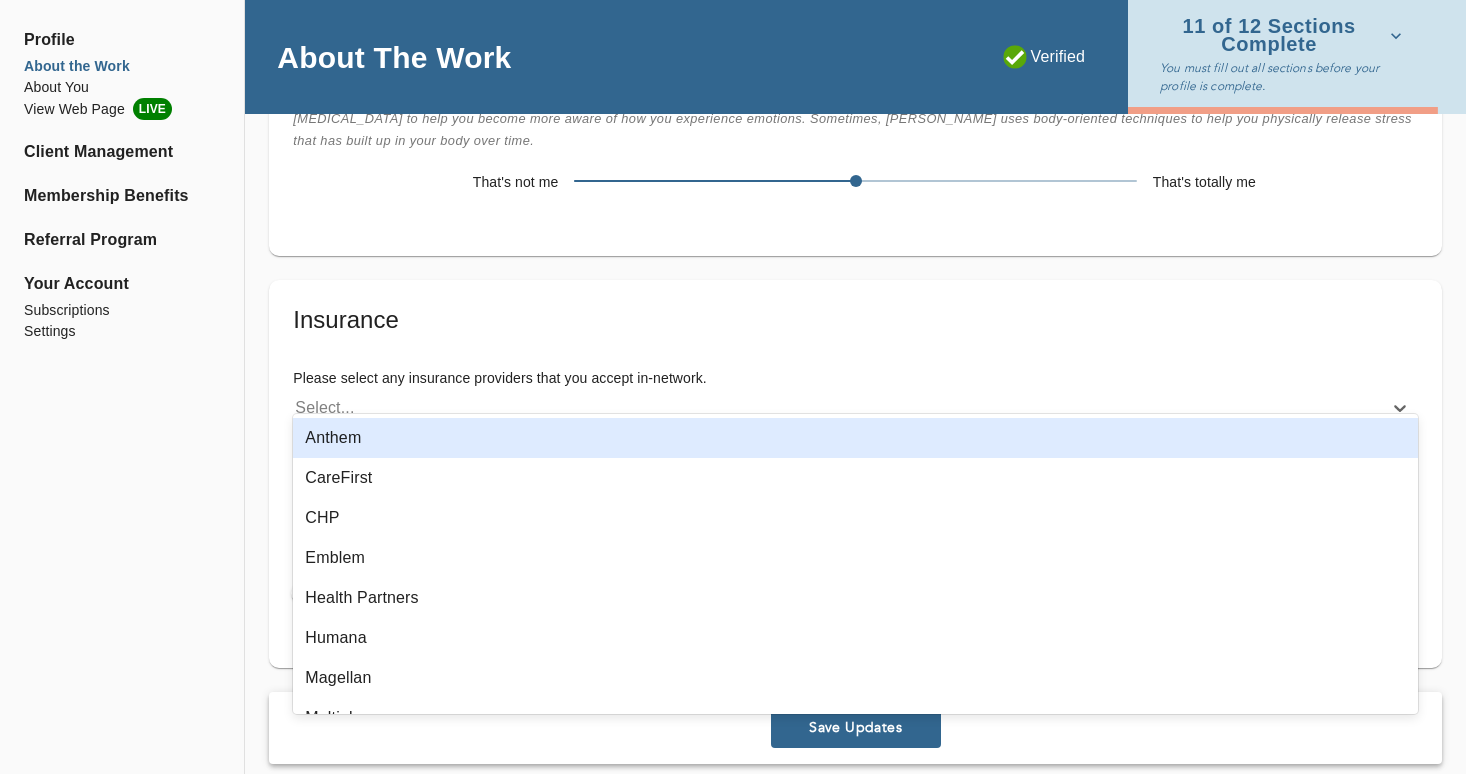 click on "Select..." at bounding box center [837, 408] 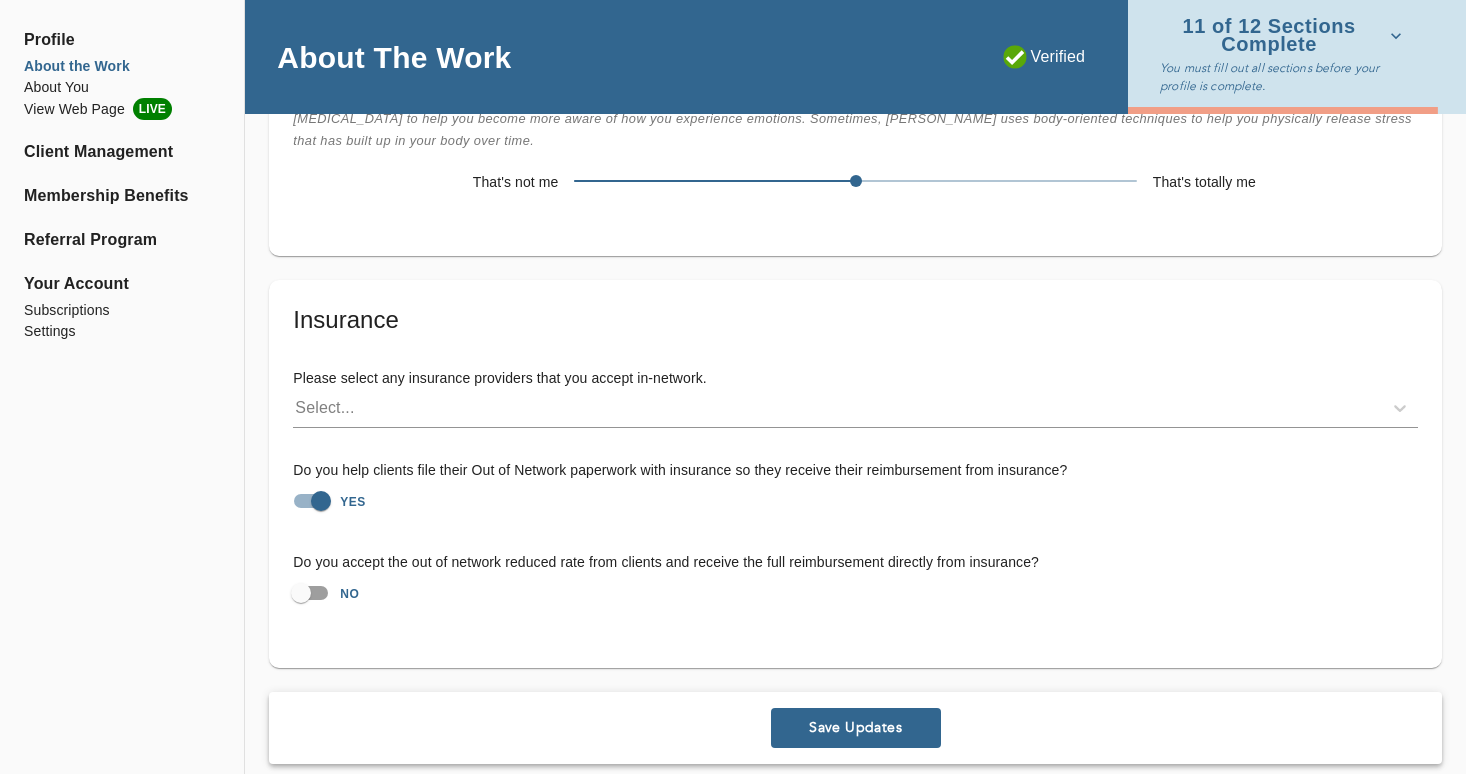 click on "Insurance Please select any insurance providers that you accept in-network. Select... Do you help clients file their Out of Network paperwork with insurance  so they receive their reimbursement from insurance? YES Do you accept the out of network reduced rate from clients and receive the full reimbursement directly from insurance? NO" at bounding box center [855, 466] 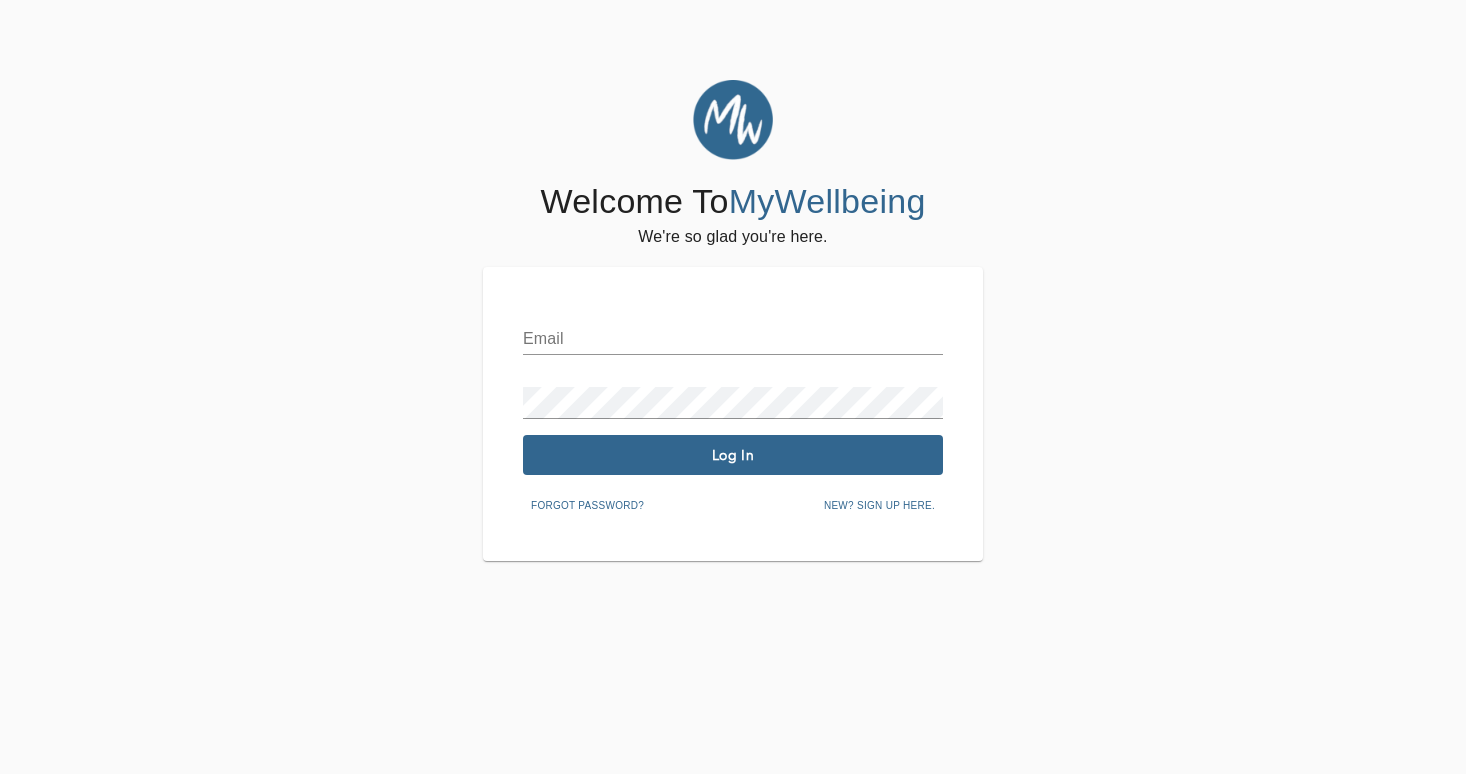 scroll, scrollTop: 0, scrollLeft: 0, axis: both 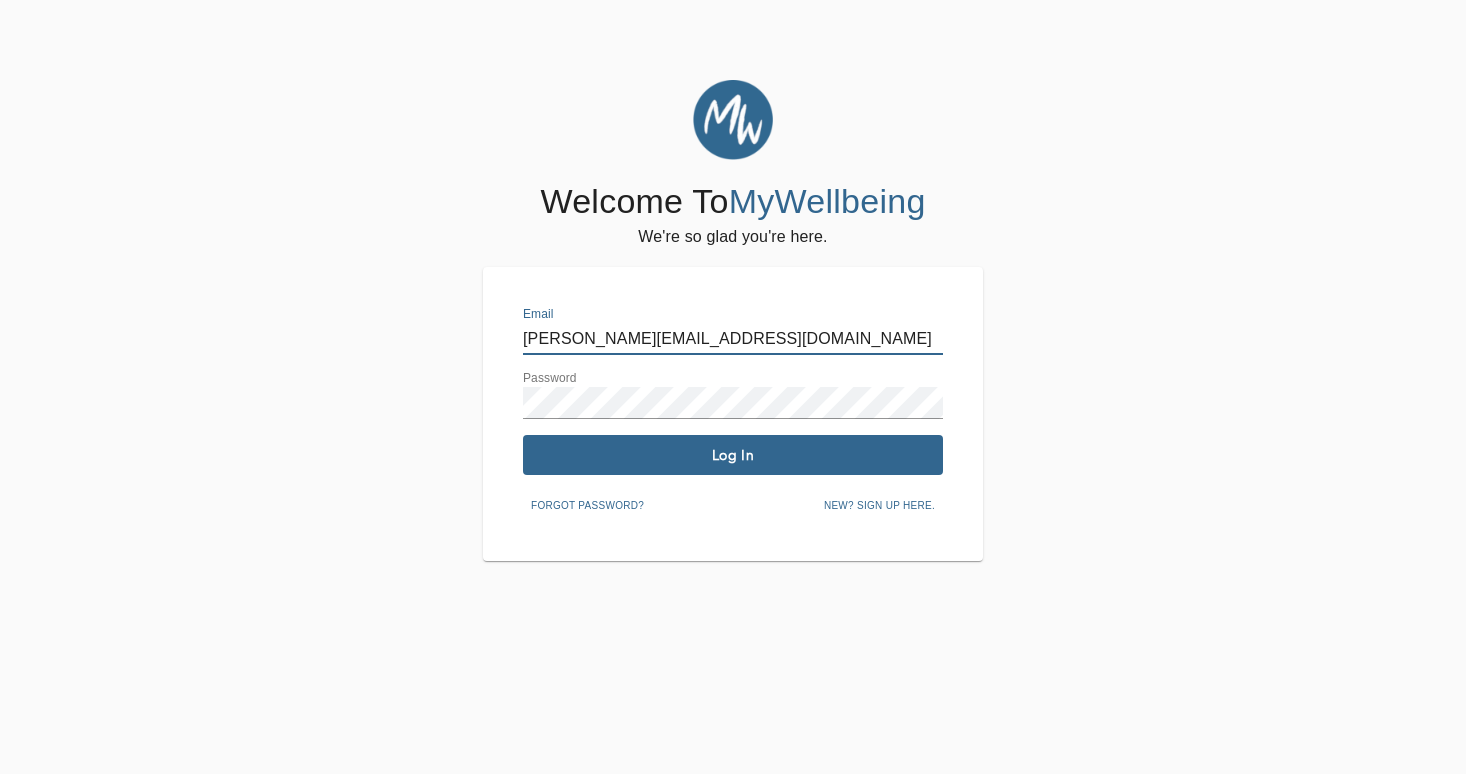 click on "Log In" at bounding box center (733, 455) 